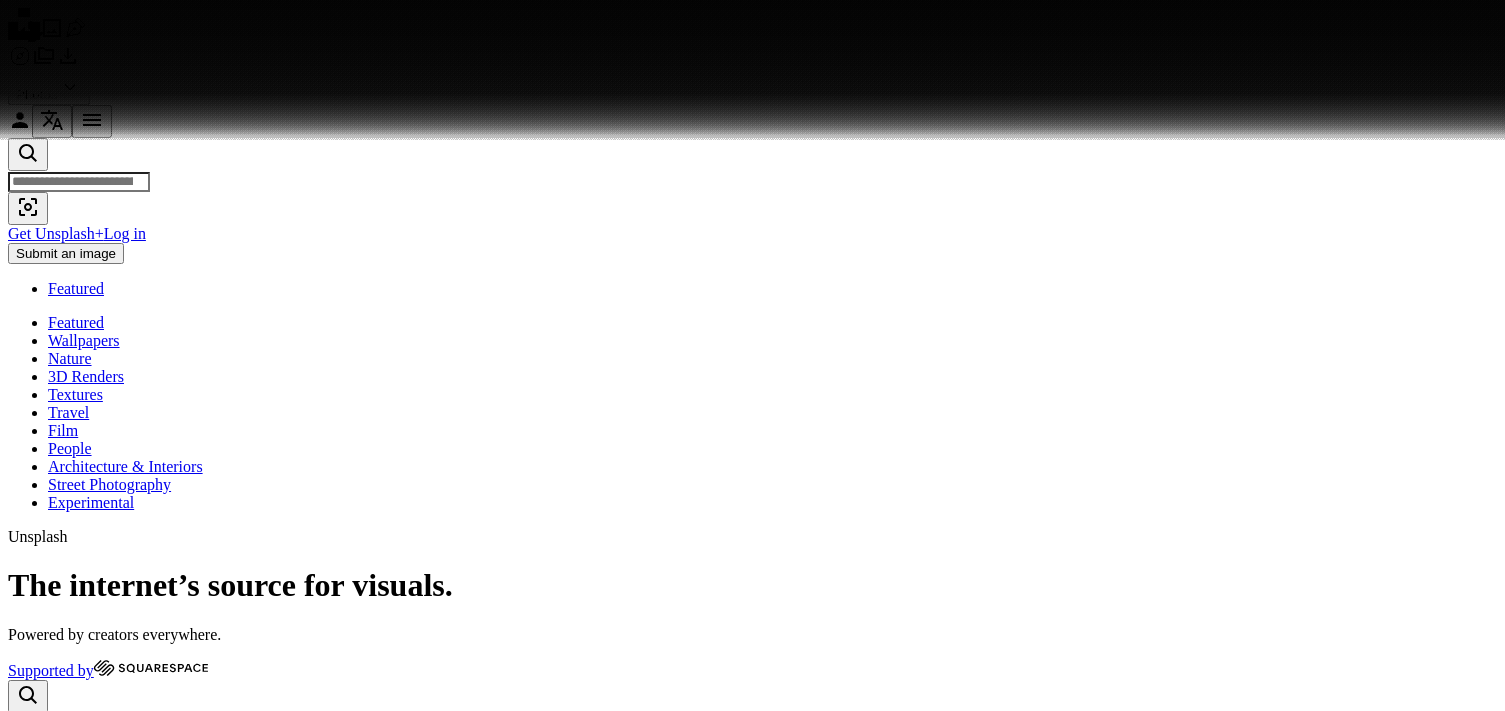 scroll, scrollTop: 5318, scrollLeft: 0, axis: vertical 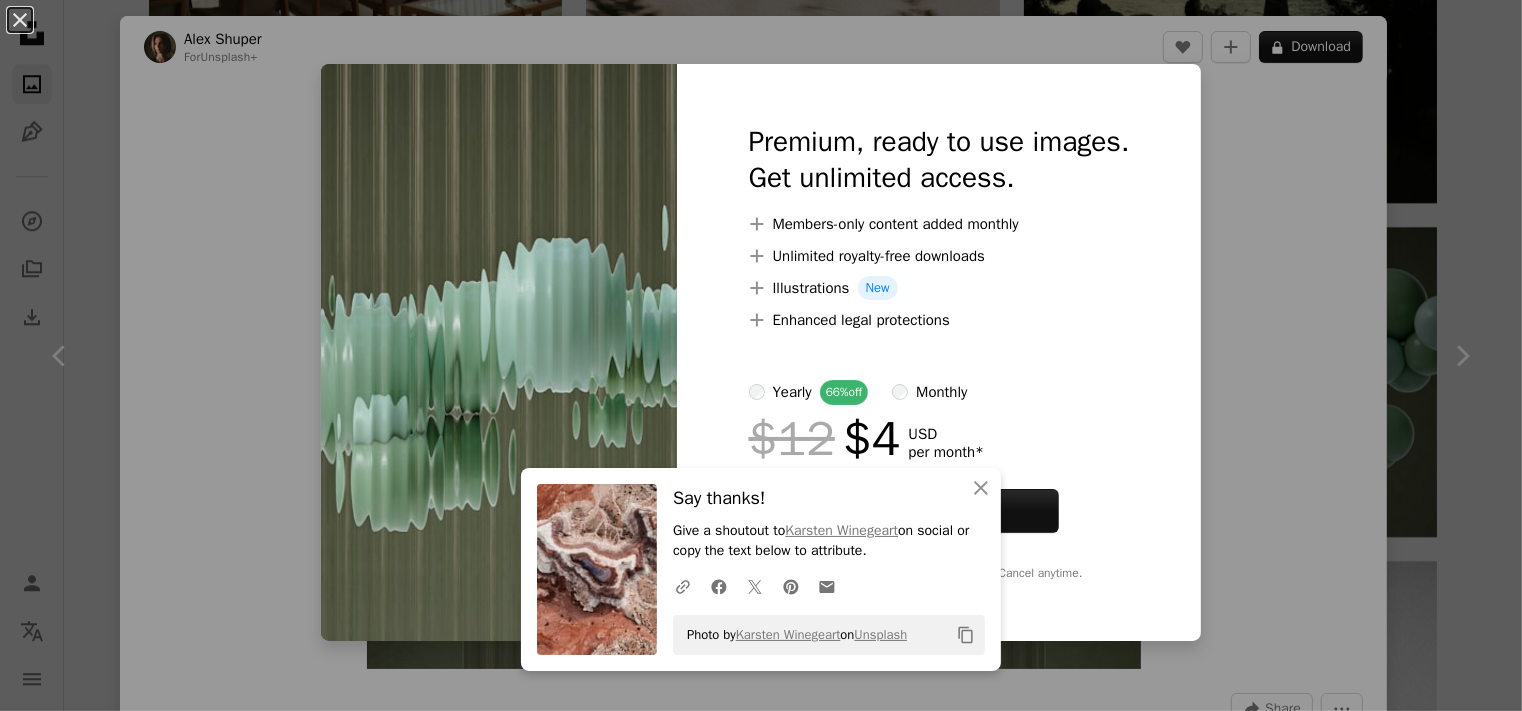 click on "An X shape An X shape Close Say thanks! Give a shoutout to [PERSON] on social or copy the text below to attribute. A URL sharing icon (chains) Facebook icon X (formerly Twitter) icon Pinterest icon An envelope Photo by [PERSON] on Unsplash Copy content Premium, ready to use images. Get unlimited access. A plus sign Members-only content added monthly A plus sign Unlimited royalty-free downloads A plus sign Illustrations New A plus sign Enhanced legal protections yearly 66% off monthly $12 $4 USD per month * Get Unsplash+ * When paid annually, billed upfront $48 Taxes where applicable. Renews automatically. Cancel anytime." at bounding box center (761, 355) 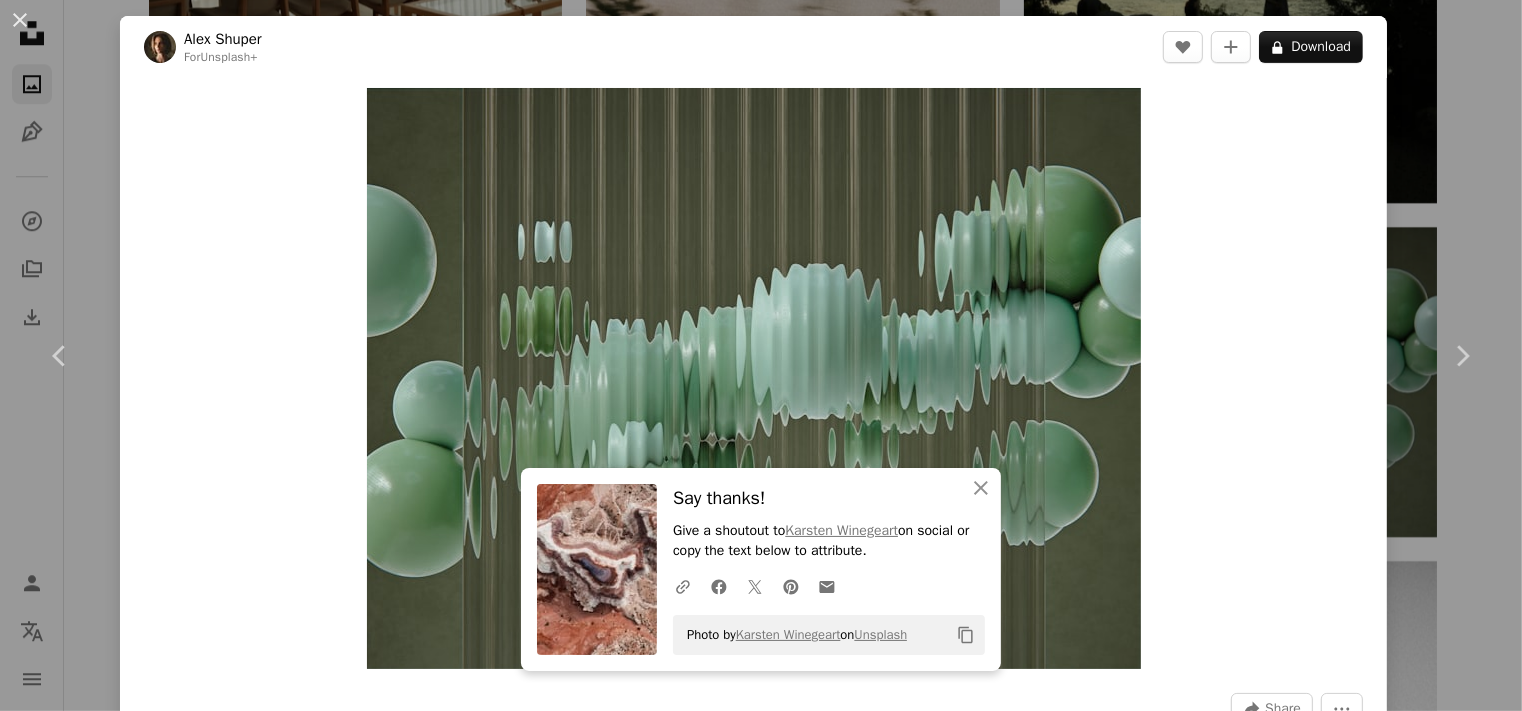 click on "An X shape Chevron left Chevron right An X shape Close Say thanks! Give a shoutout to [PERSON] on social or copy the text below to attribute. A URL sharing icon (chains) Facebook icon X (formerly Twitter) icon Pinterest icon An envelope Photo by [PERSON] on Unsplash Copy content [FIRST] [LAST] For Unsplash+ A heart A plus sign A lock Download Zoom in A forward-right arrow Share More Actions Calendar outlined Published on May 15, 2025 Safety Licensed under the Unsplash+ License wallpaper background abstract pattern minimalist glass 3d render digital image digital art blurred 3d art frosted glass distortion refraction 3d image distorted see through digital render reeded glass obscure Creative Commons images From this series Plus sign for Unsplash+ Related images Plus sign for Unsplash+ A heart A plus sign [FIRST] [LAST] For Unsplash+ A lock Download Plus sign for Unsplash+ A heart A plus sign Resource Database For Unsplash+ A lock Download Plus sign for Unsplash+ A heart For" at bounding box center (761, 355) 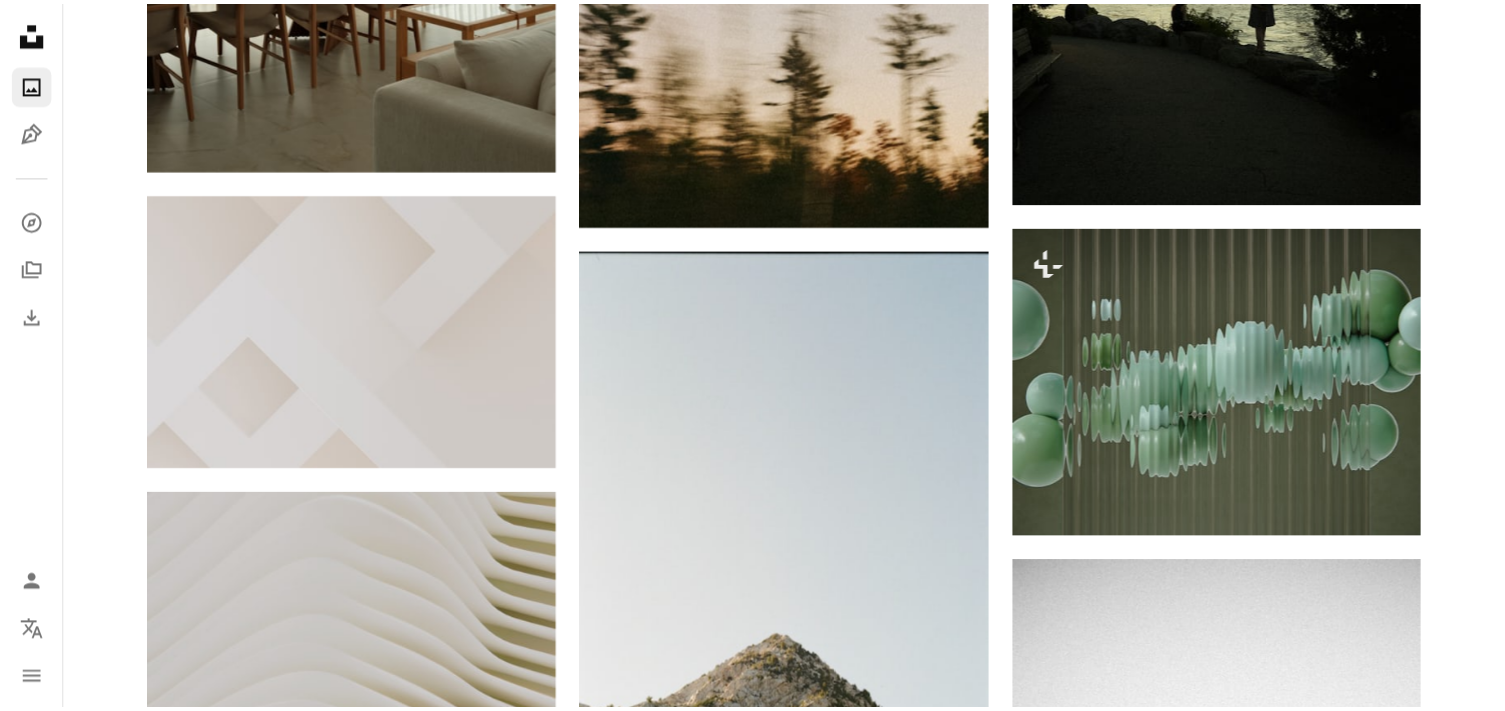 scroll, scrollTop: 5318, scrollLeft: 0, axis: vertical 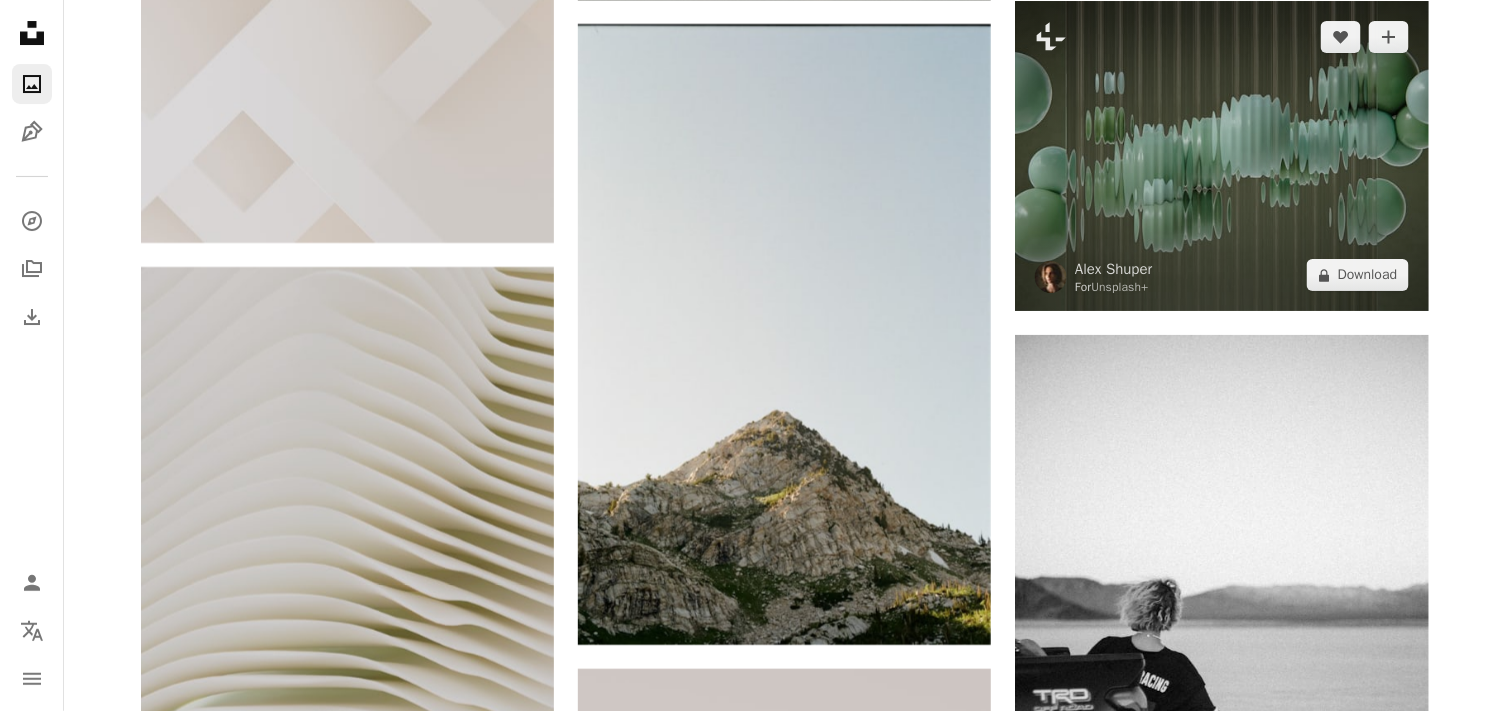 click at bounding box center (1221, 156) 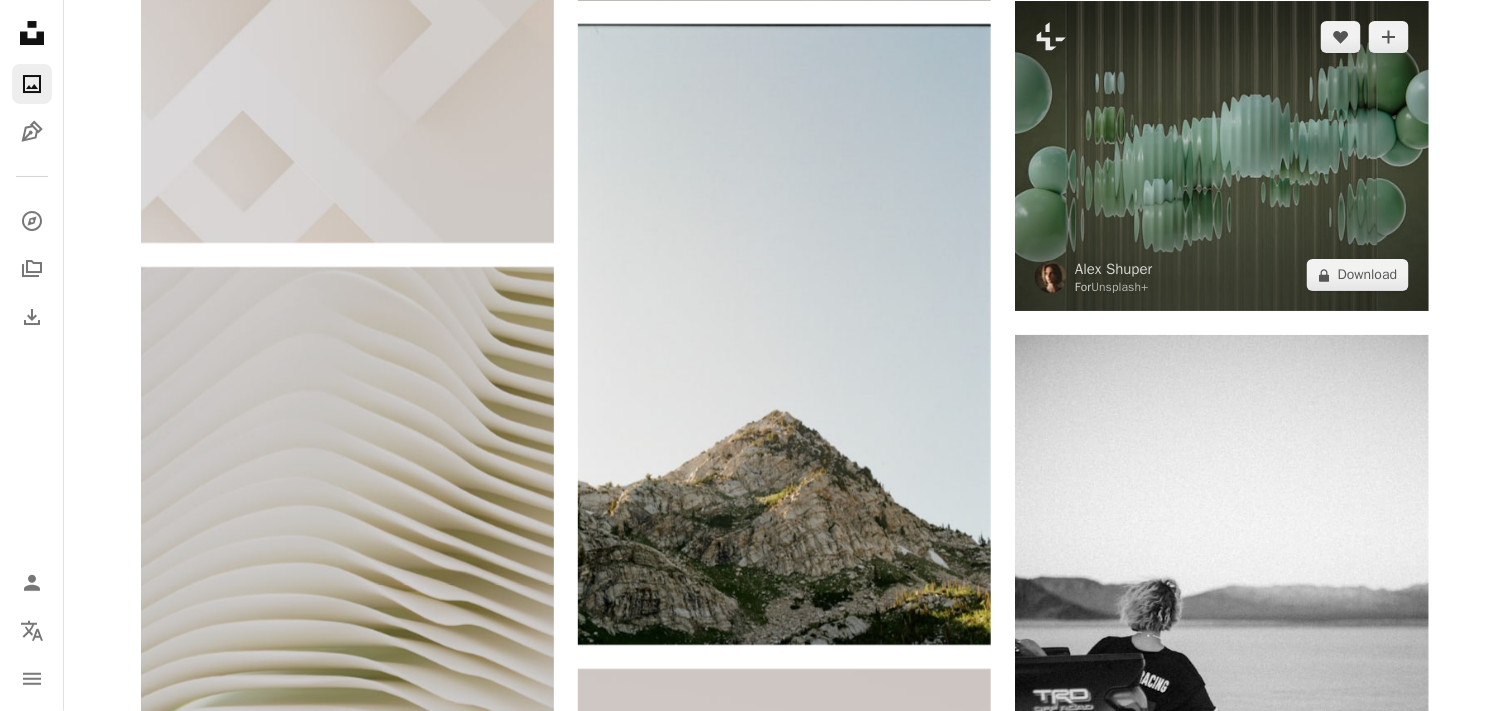 click at bounding box center (1221, 156) 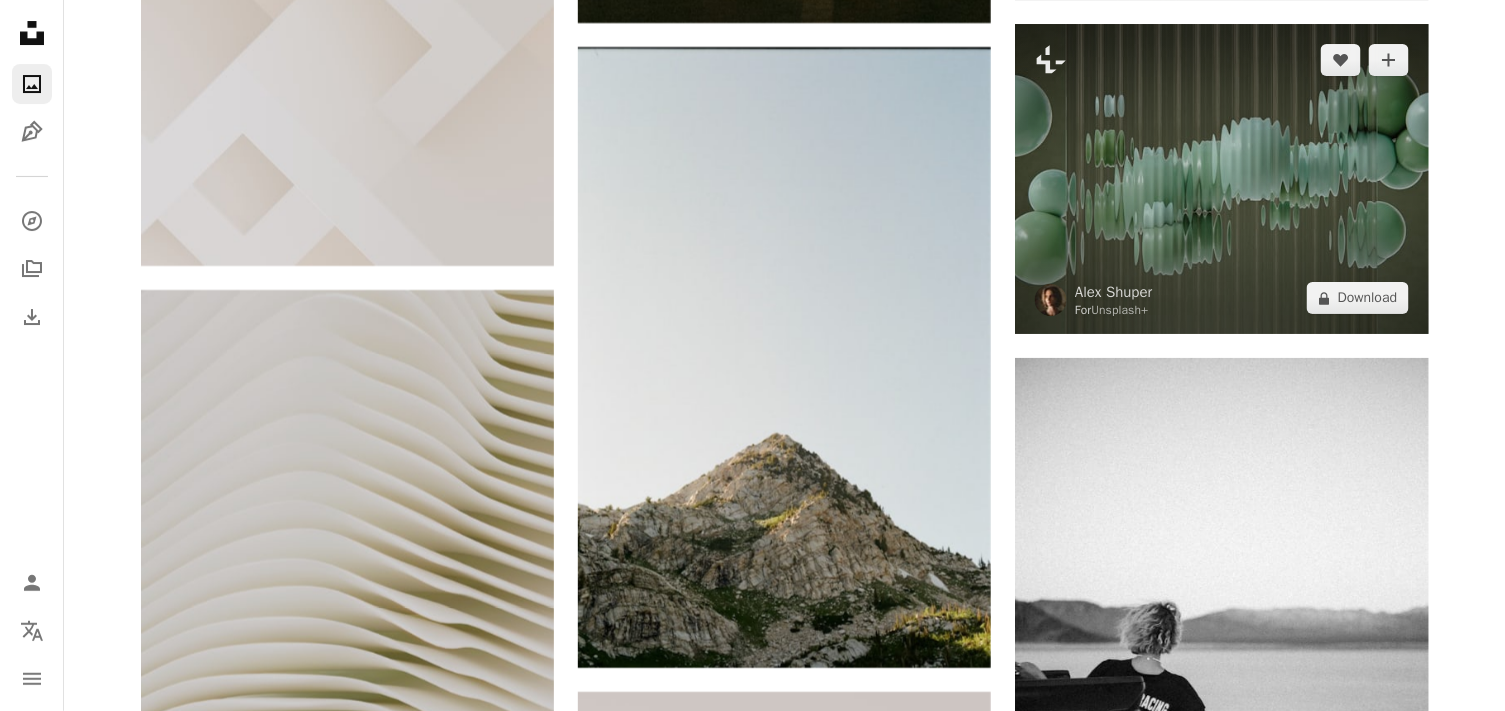 scroll, scrollTop: 5260, scrollLeft: 0, axis: vertical 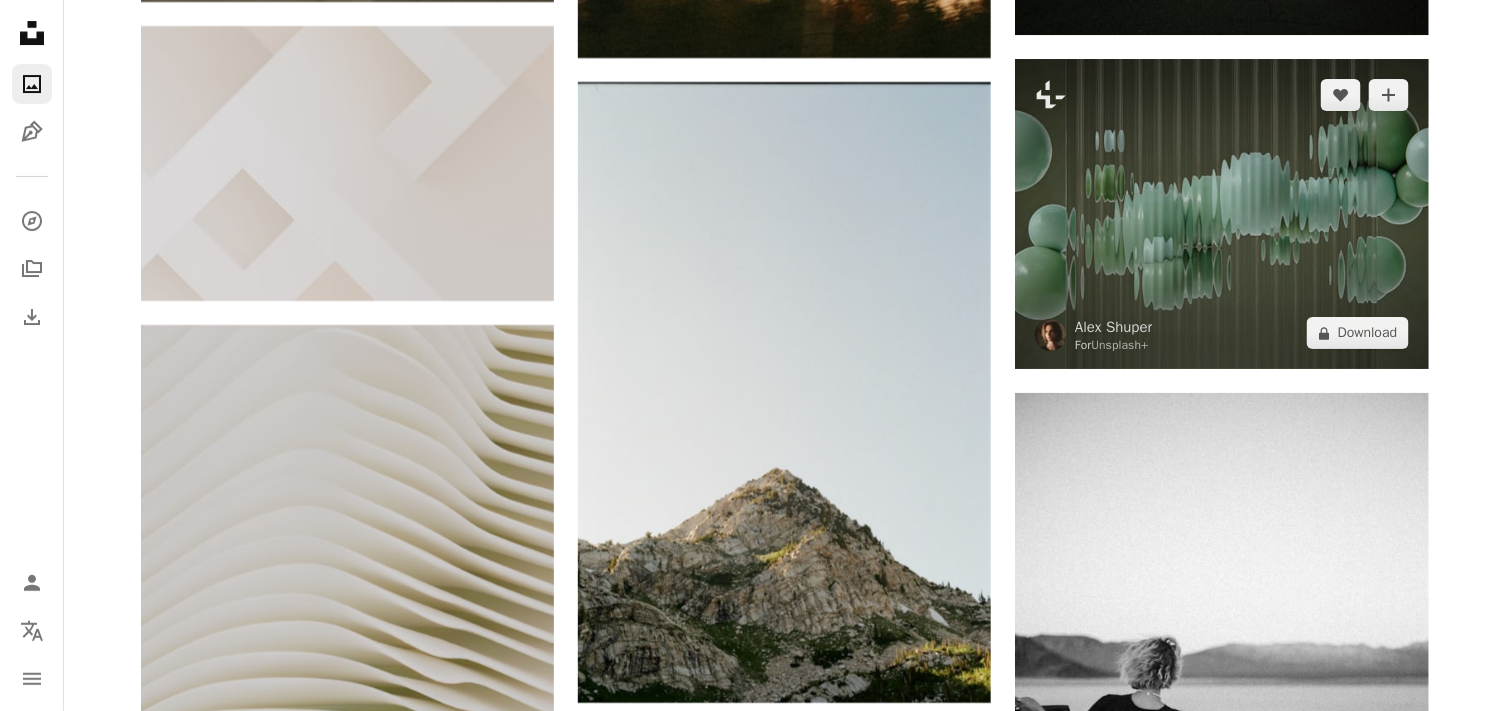 click at bounding box center [1221, 214] 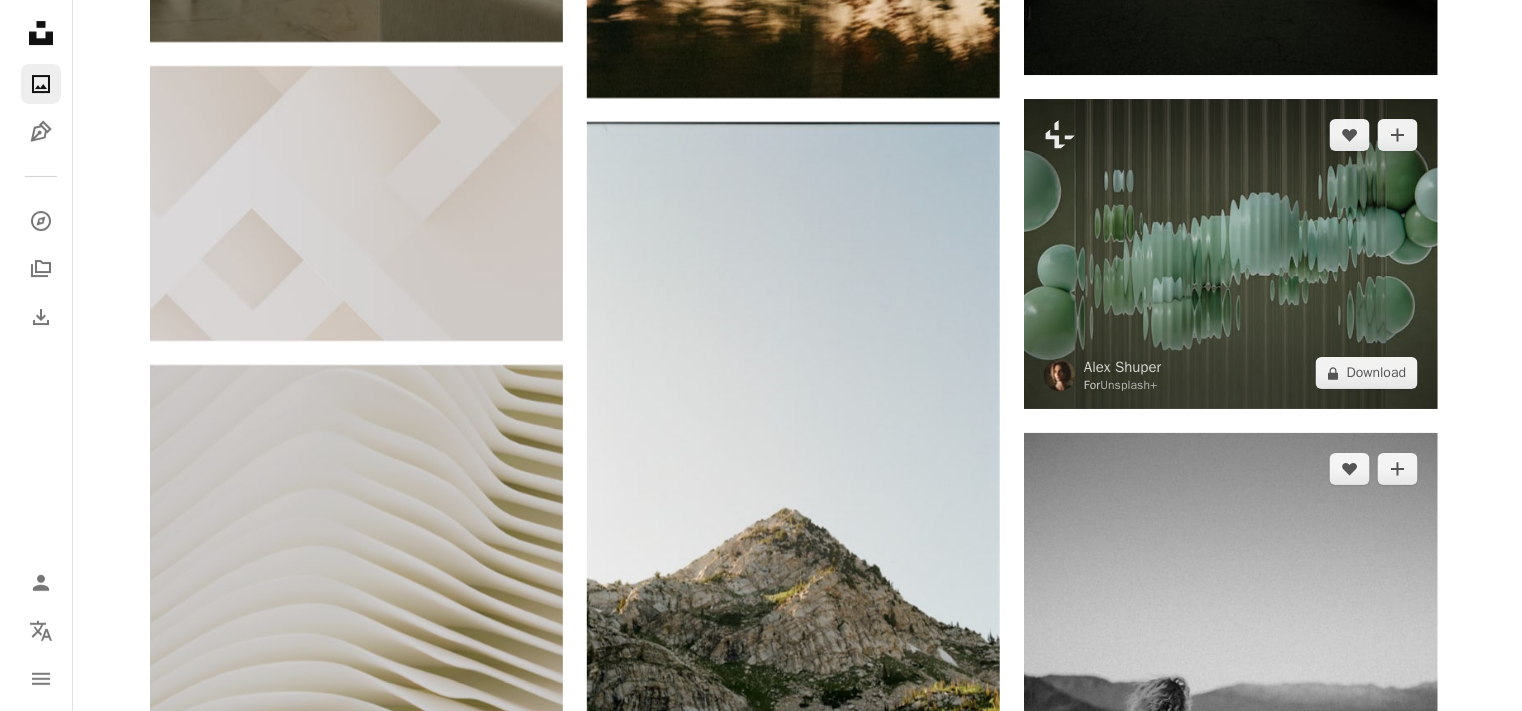 scroll, scrollTop: 5218, scrollLeft: 0, axis: vertical 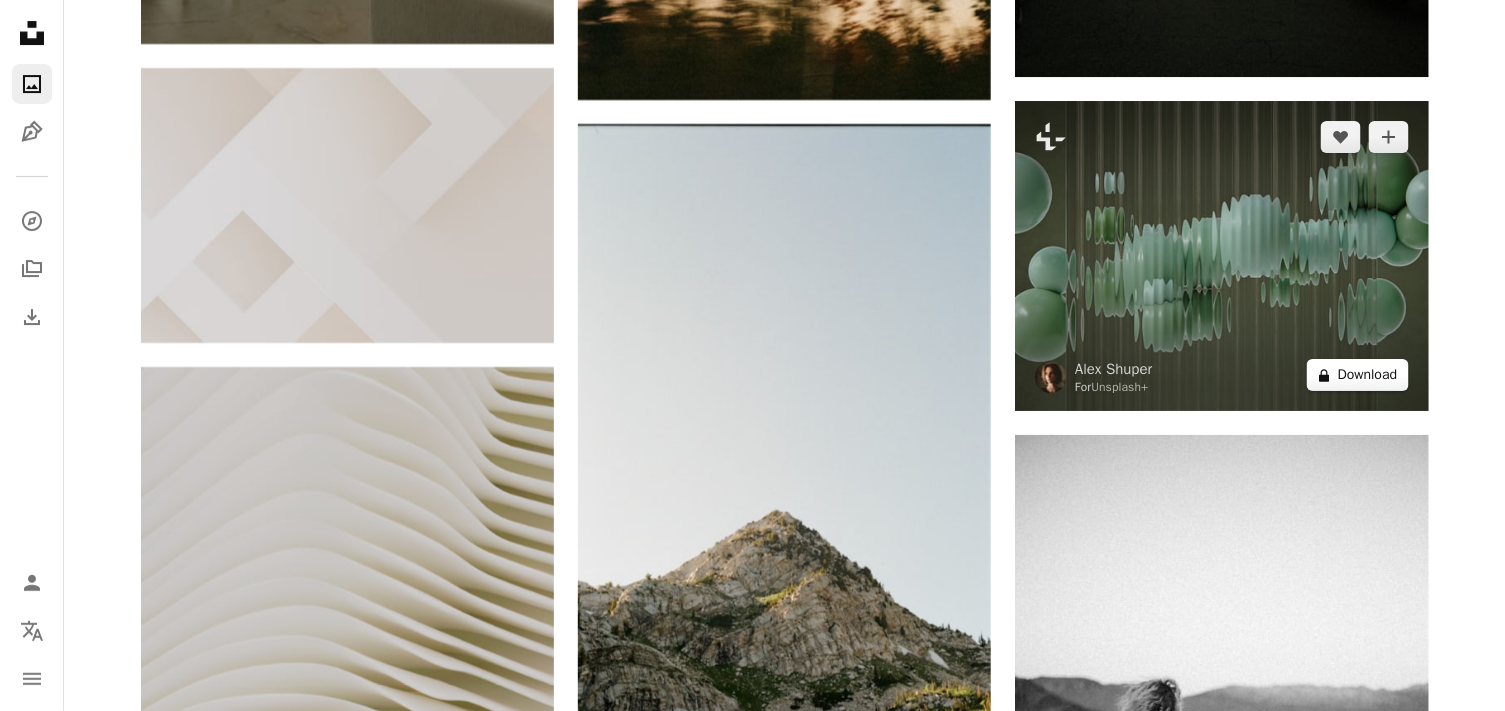 click on "A lock Download" at bounding box center [1358, 375] 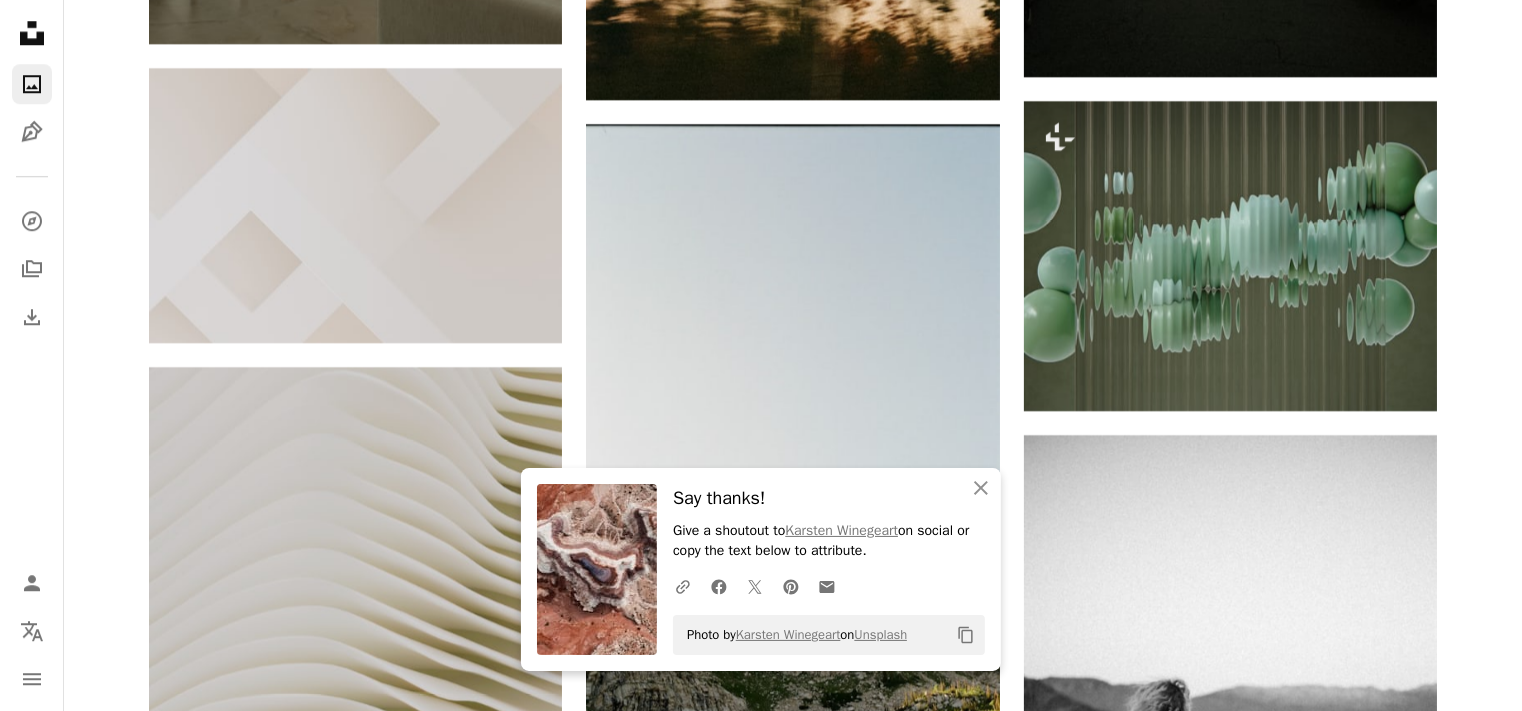 click on "An X shape An X shape Close Say thanks! Give a shoutout to [PERSON] on social or copy the text below to attribute. A URL sharing icon (chains) Facebook icon X (formerly Twitter) icon Pinterest icon An envelope Photo by [PERSON] on Unsplash Copy content Premium, ready to use images. Get unlimited access. A plus sign Members-only content added monthly A plus sign Unlimited royalty-free downloads A plus sign Illustrations New A plus sign Enhanced legal protections yearly 66% off monthly $12 $4 USD per month * Get Unsplash+ * When paid annually, billed upfront $48 Taxes where applicable. Renews automatically. Cancel anytime." at bounding box center [761, 39687] 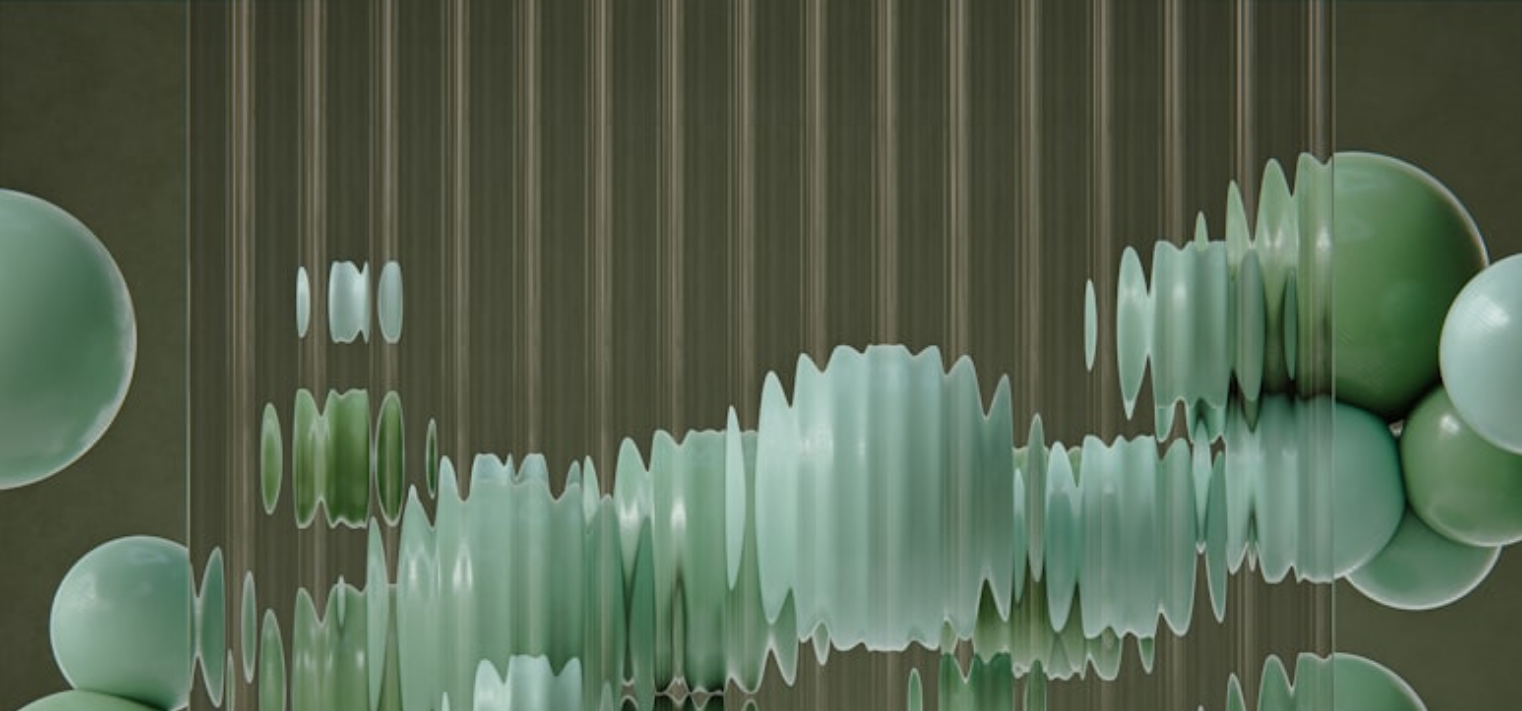click at bounding box center [761, 571] 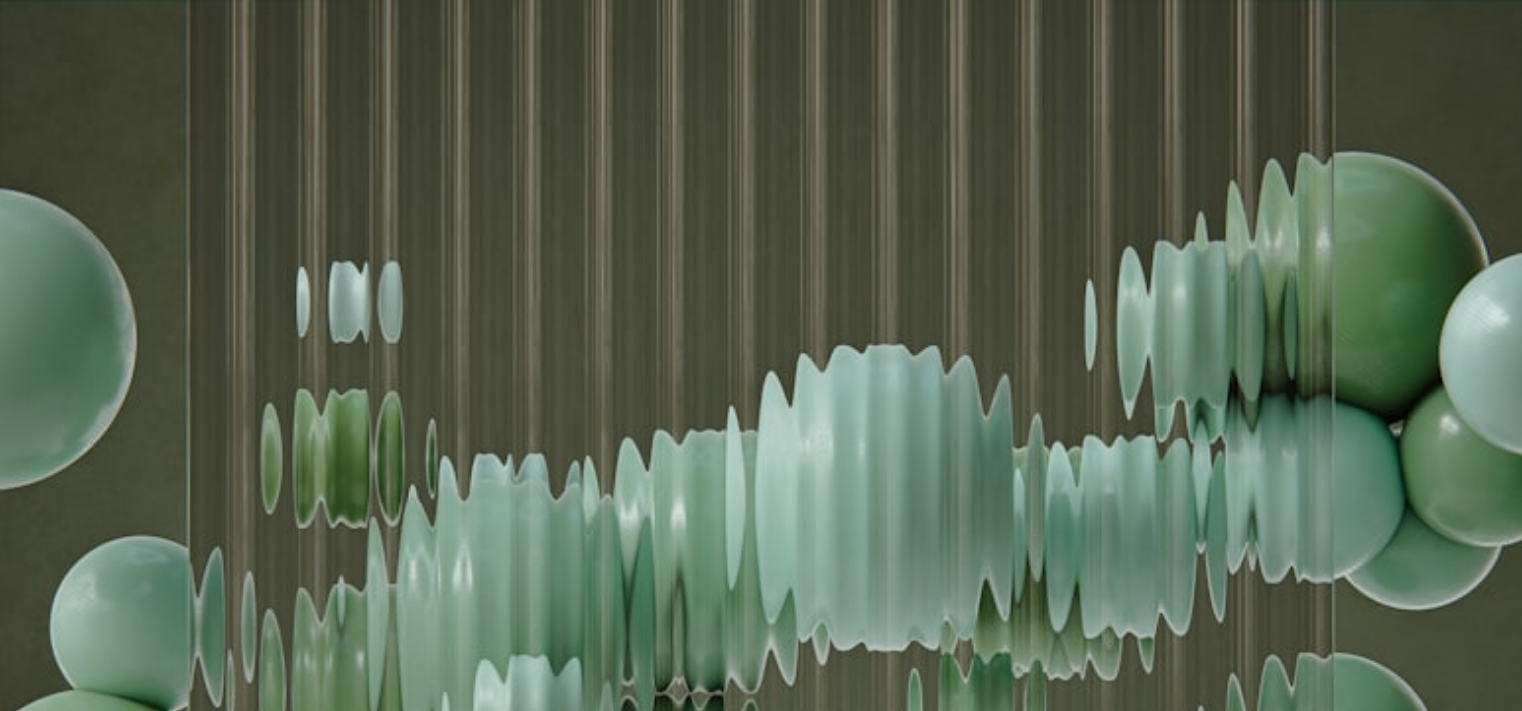 click at bounding box center [761, 571] 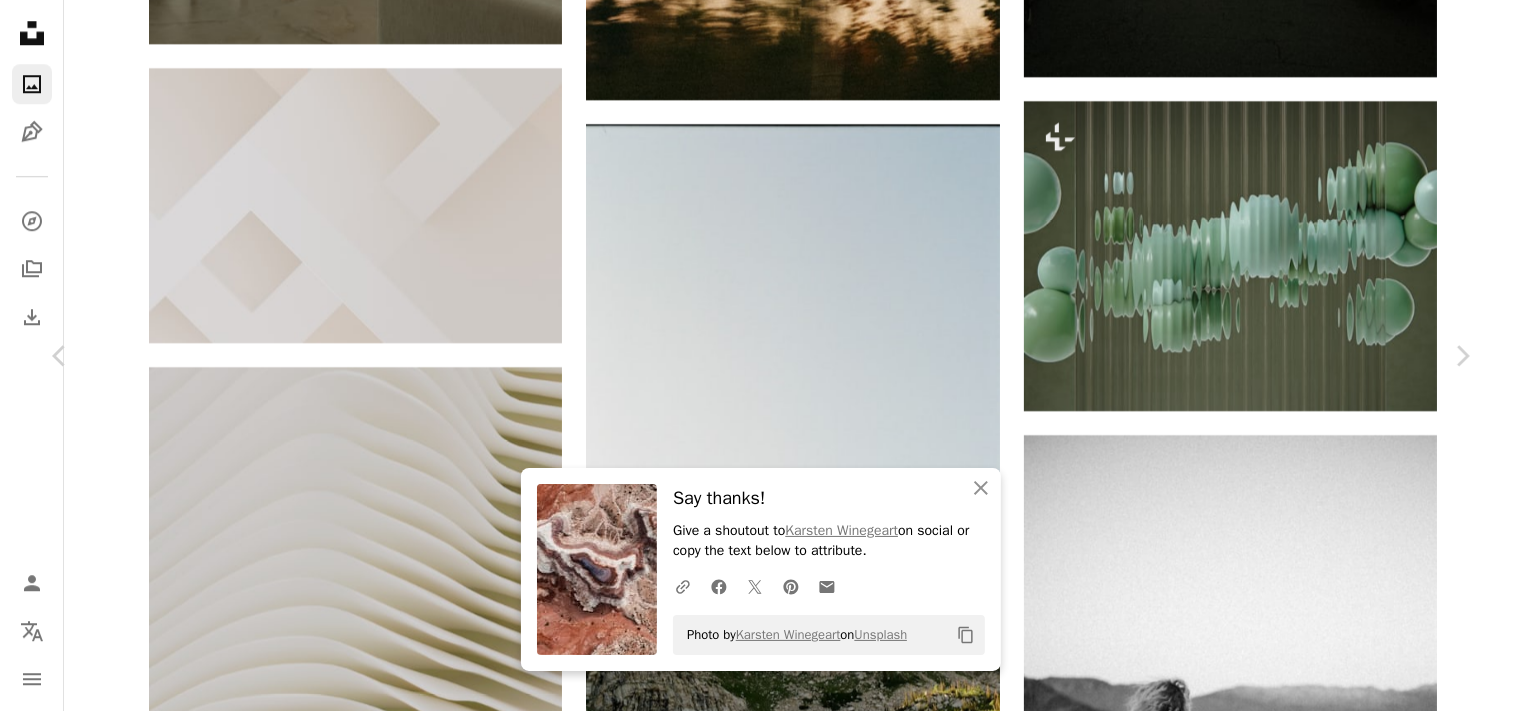 click at bounding box center (754, 39710) 